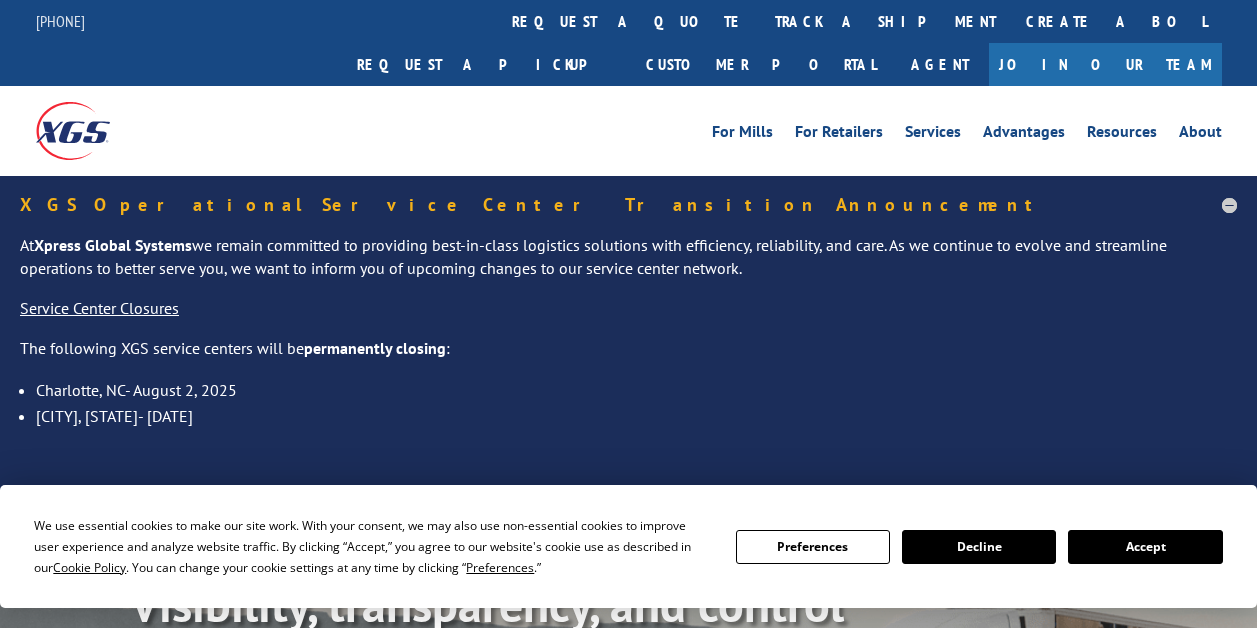 scroll, scrollTop: 0, scrollLeft: 0, axis: both 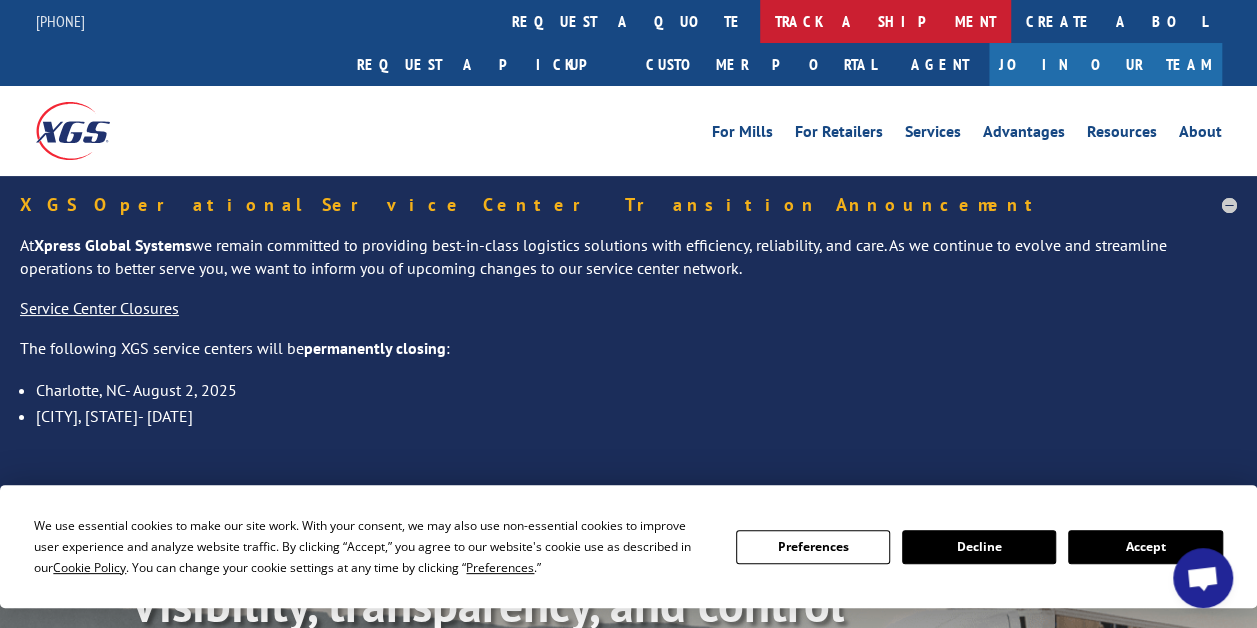 click on "track a shipment" at bounding box center [885, 21] 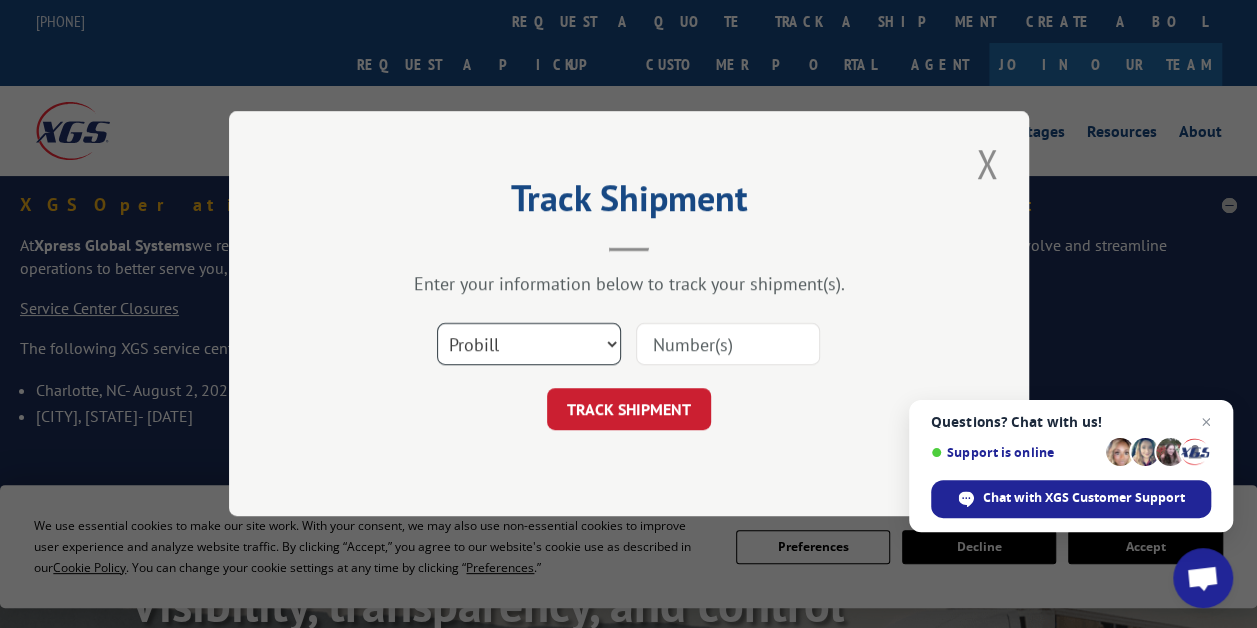 click on "Select category... Probill BOL PO" at bounding box center [529, 345] 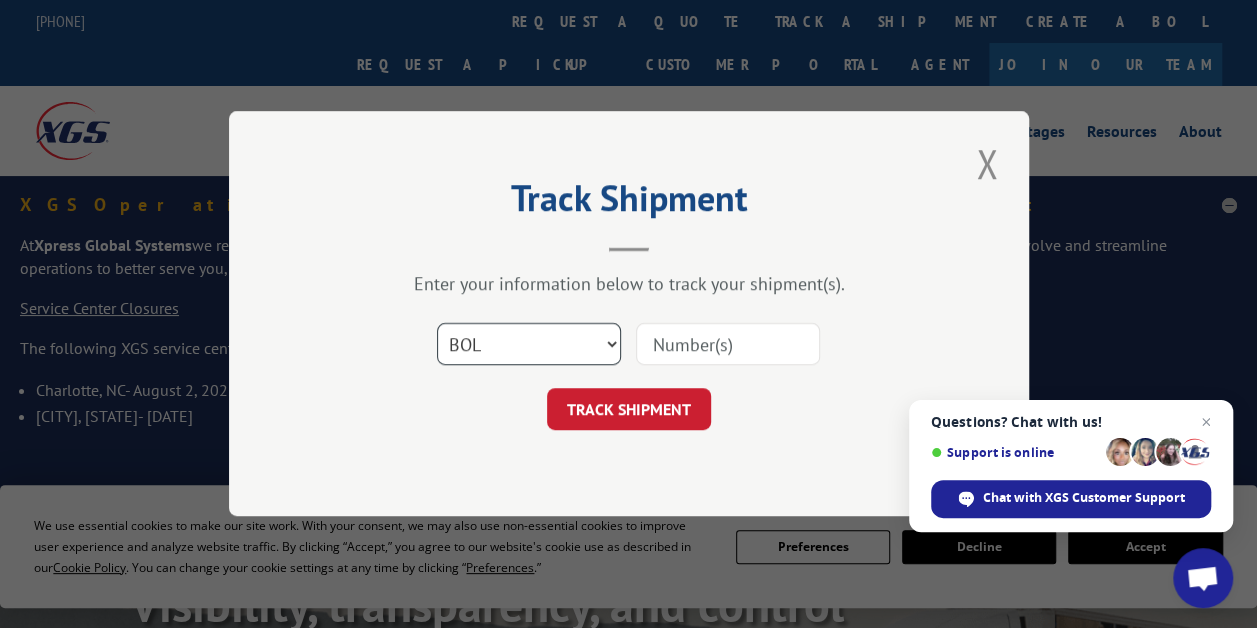 click on "Select category... Probill BOL PO" at bounding box center (529, 345) 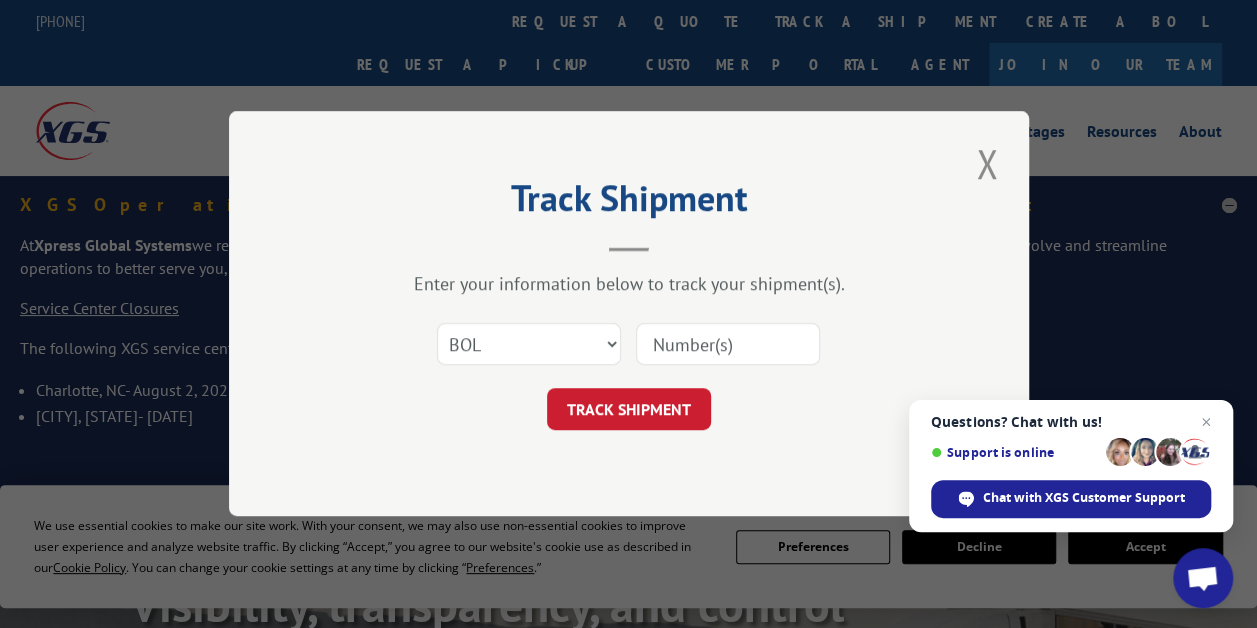 click at bounding box center (728, 345) 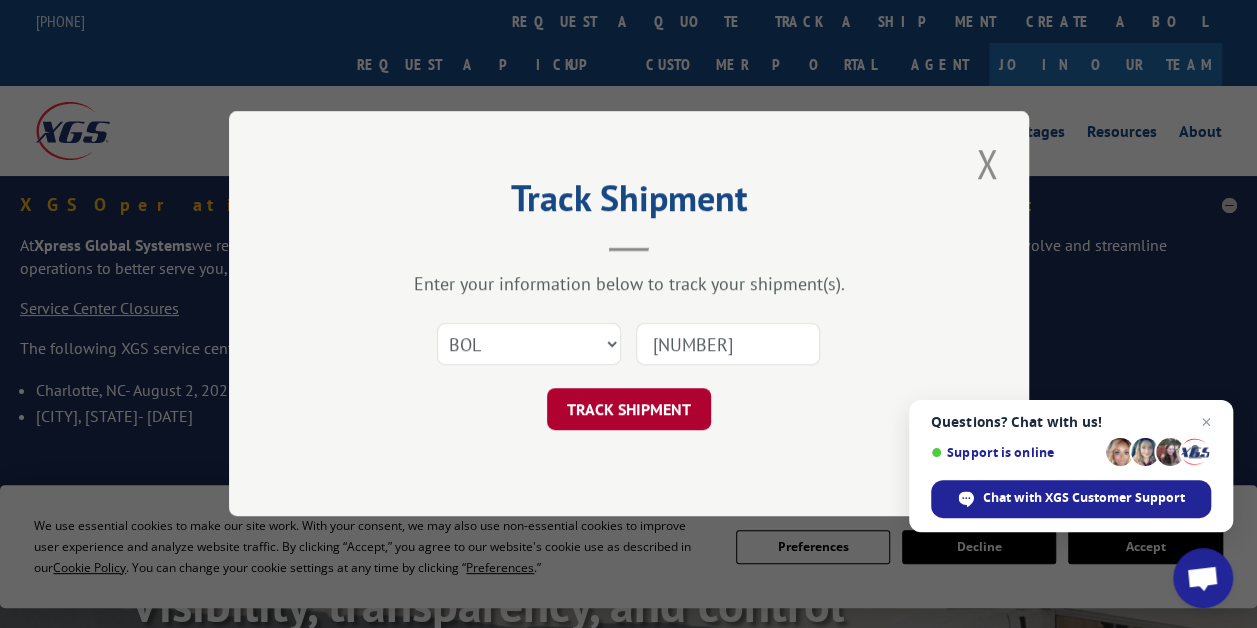 type on "[NUMBER]" 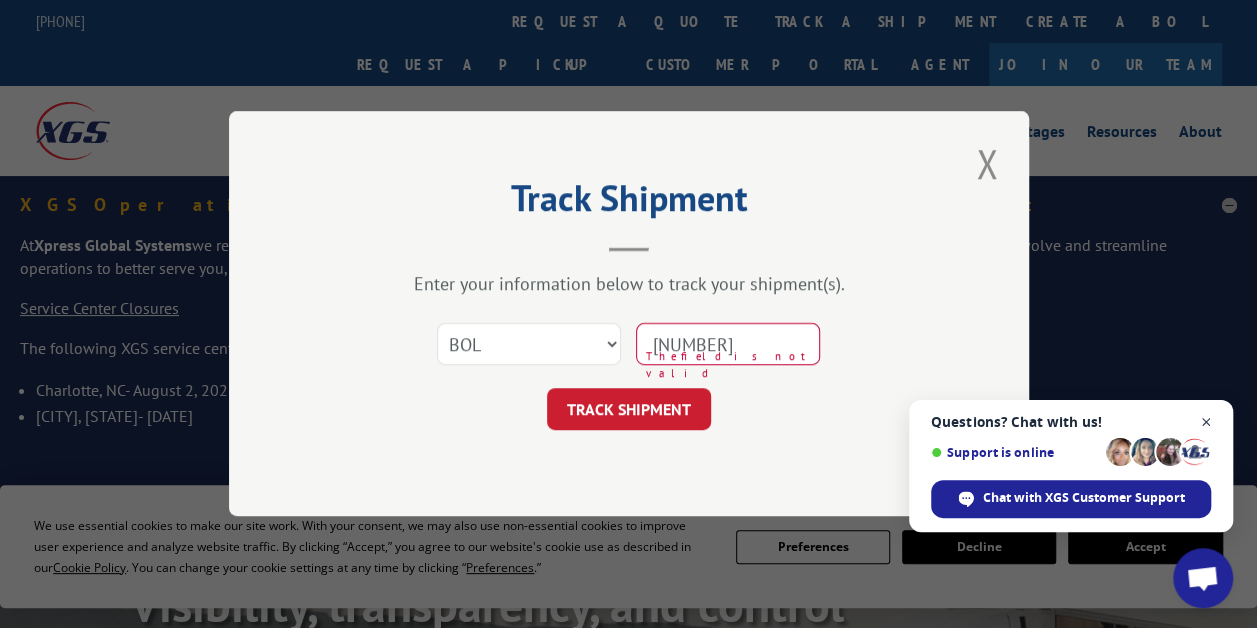 click at bounding box center [1206, 422] 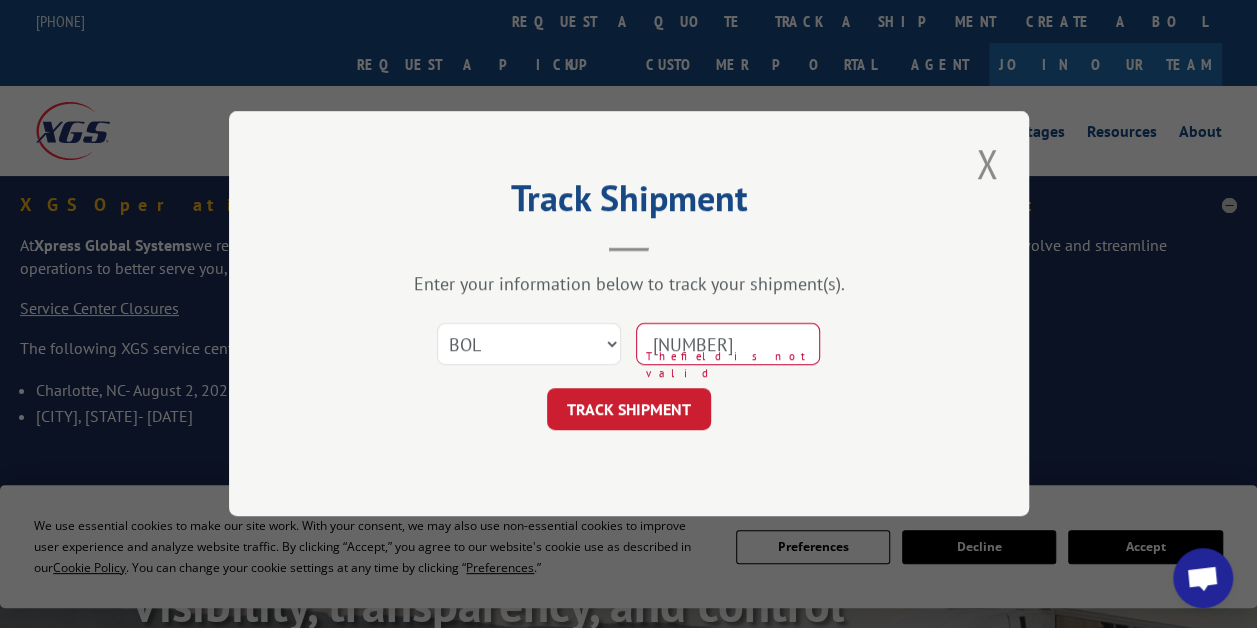 click on "[NUMBER]" at bounding box center (728, 345) 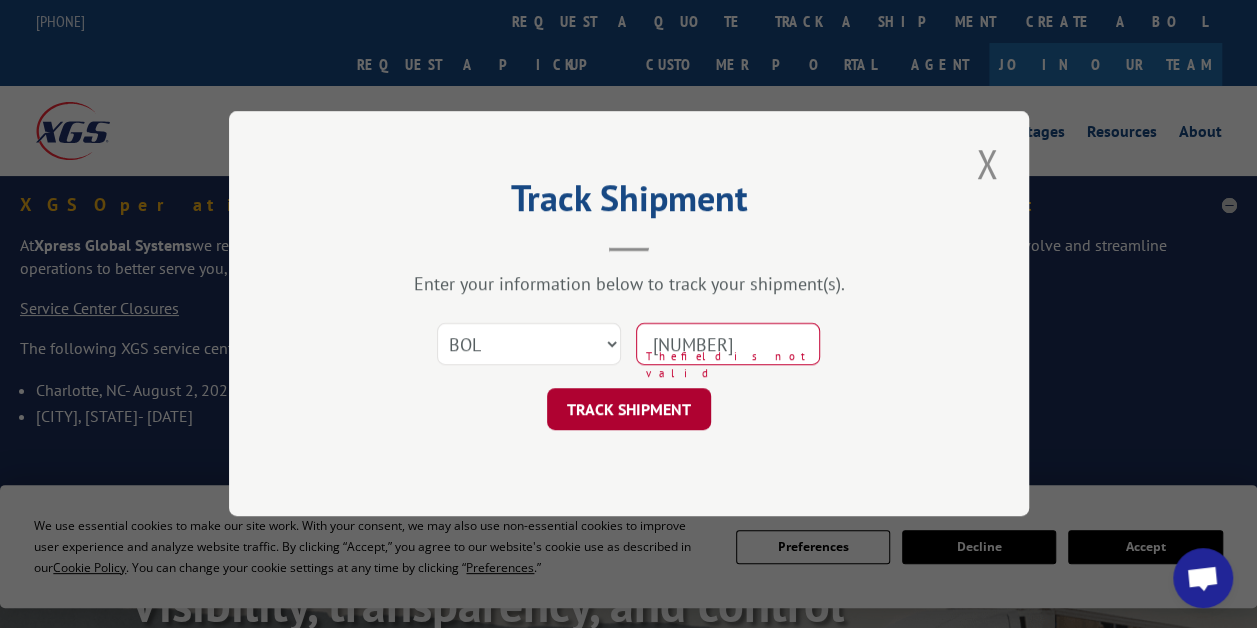 click on "TRACK SHIPMENT" at bounding box center (629, 410) 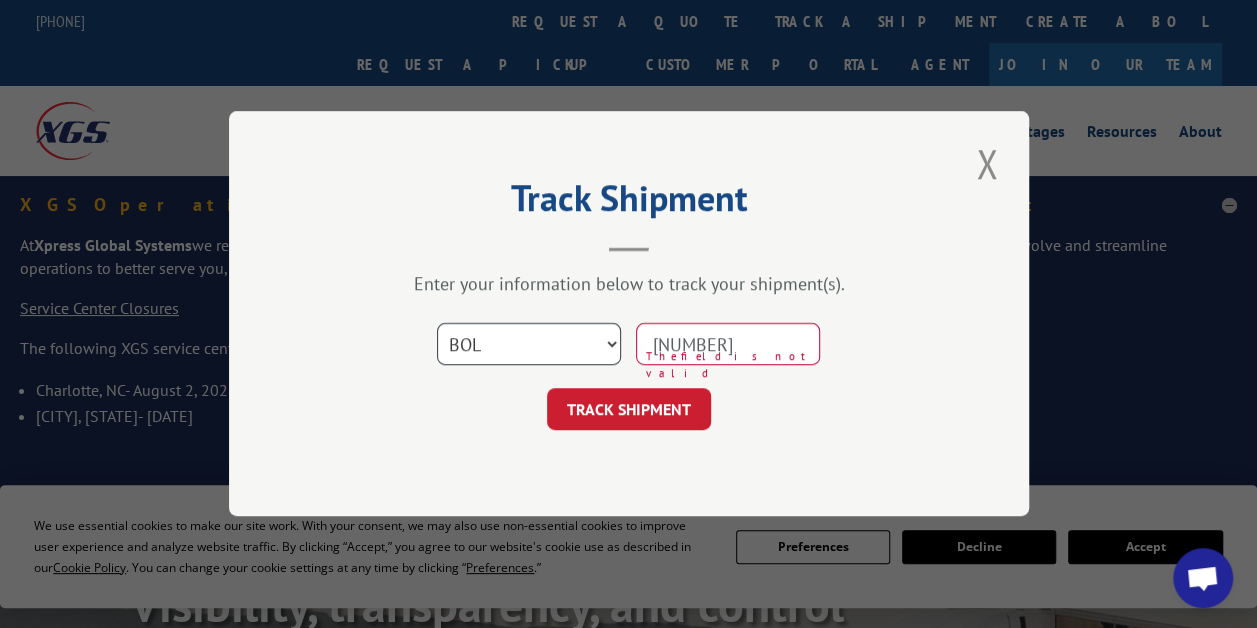 click on "Select category... Probill BOL PO" at bounding box center [529, 345] 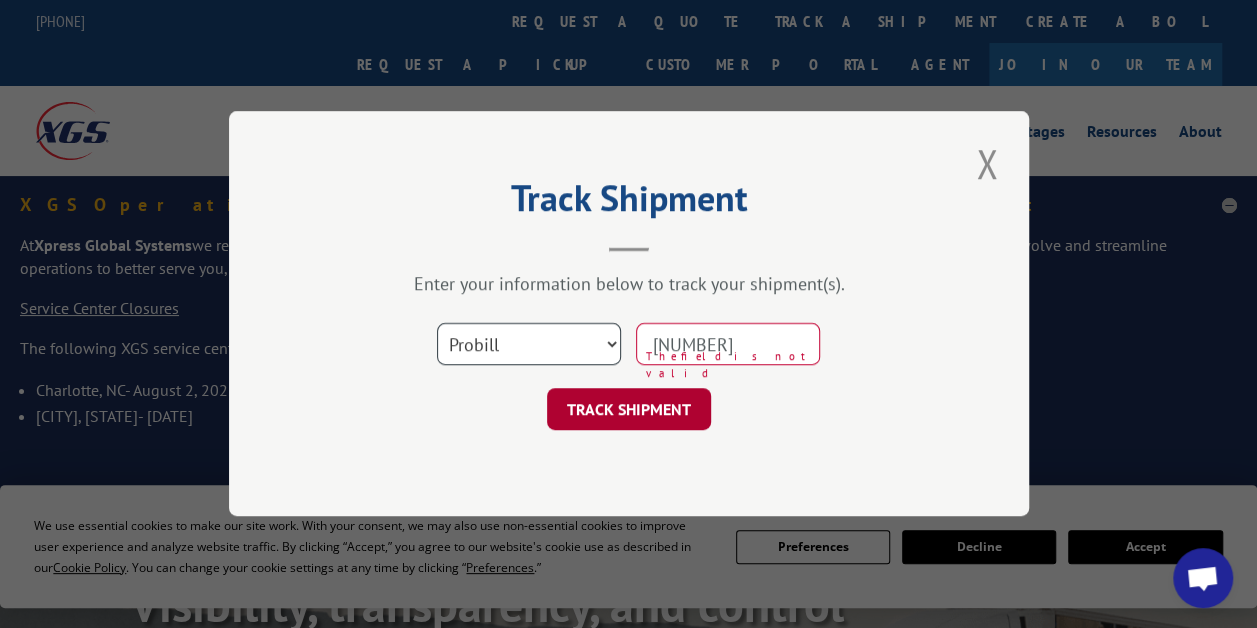 click on "Select category... Probill BOL PO" at bounding box center [529, 345] 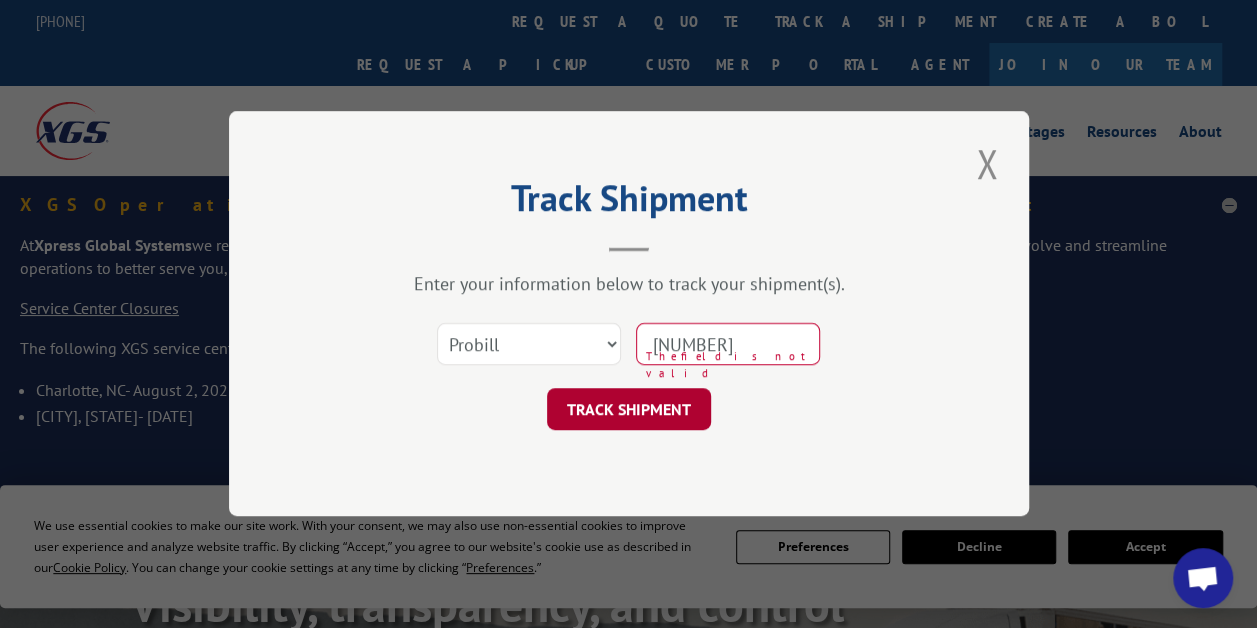 click on "TRACK SHIPMENT" at bounding box center (629, 410) 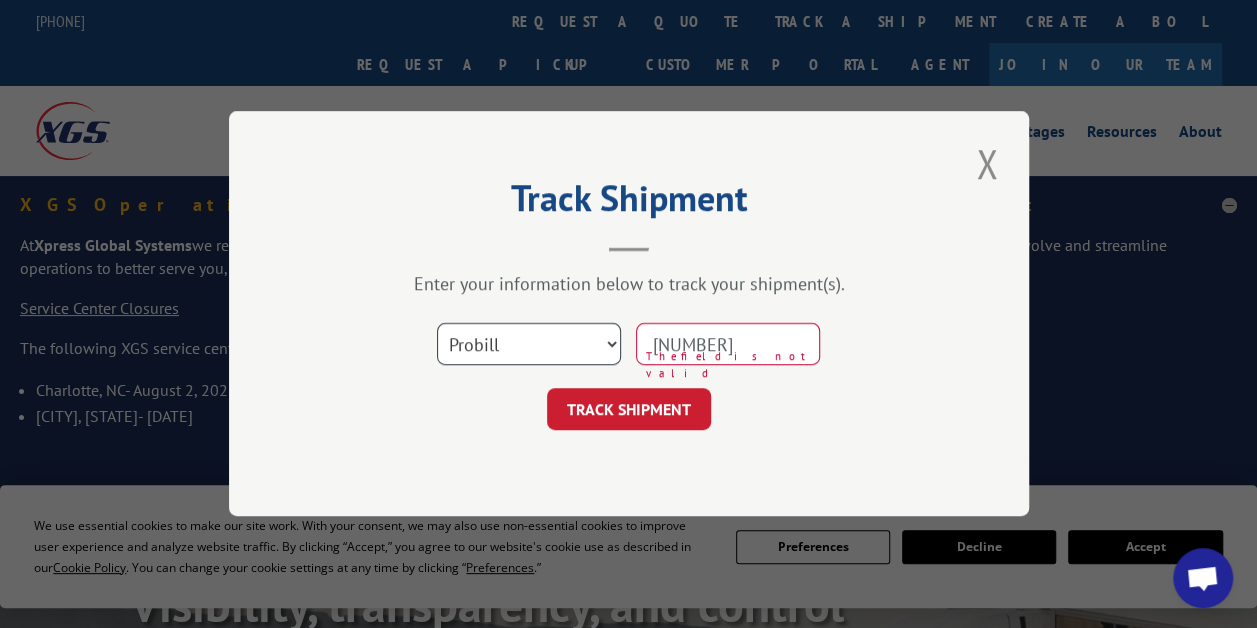 click on "Select category... Probill BOL PO" at bounding box center [529, 345] 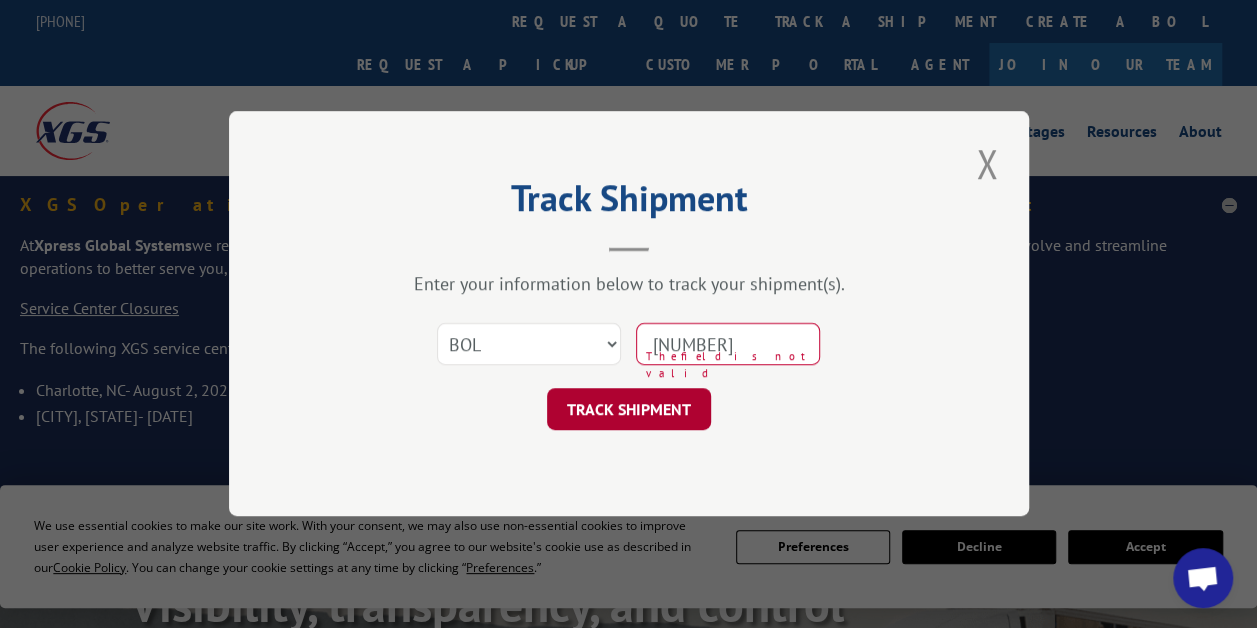 click on "TRACK SHIPMENT" at bounding box center [629, 410] 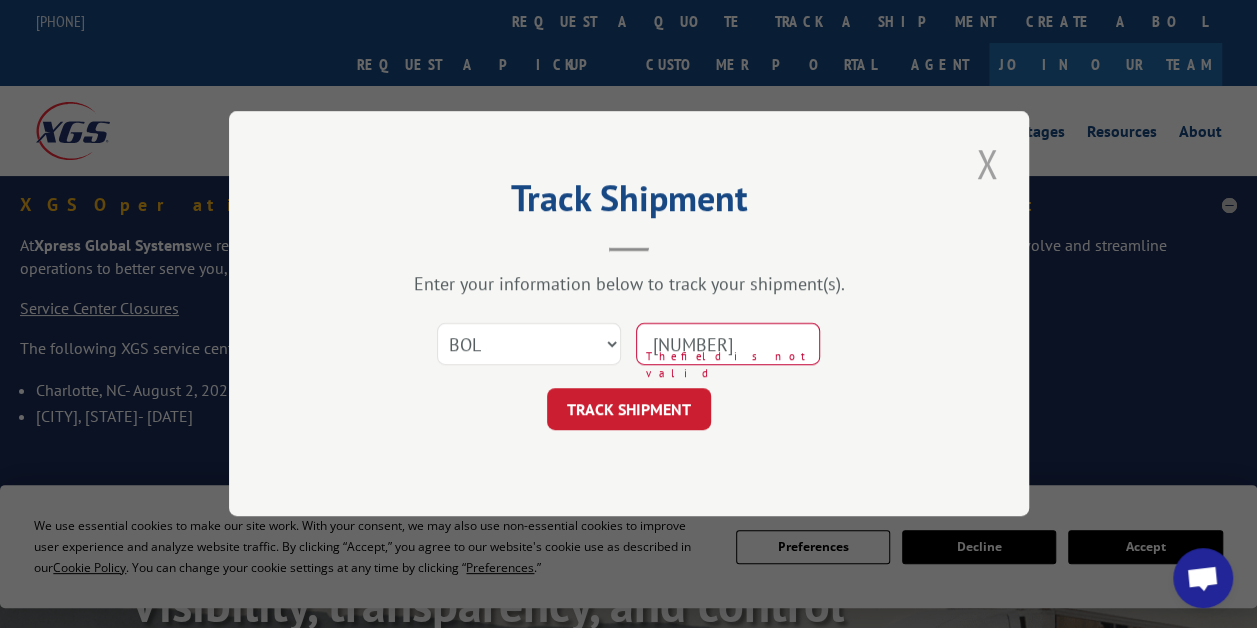 click at bounding box center (987, 163) 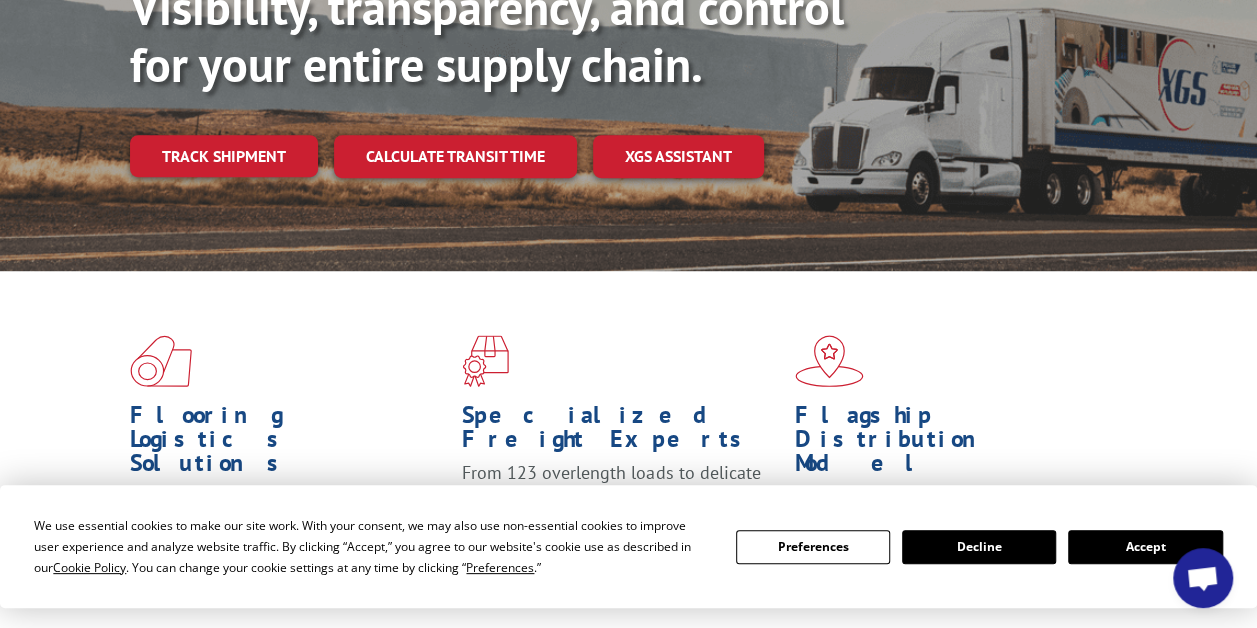 scroll, scrollTop: 600, scrollLeft: 0, axis: vertical 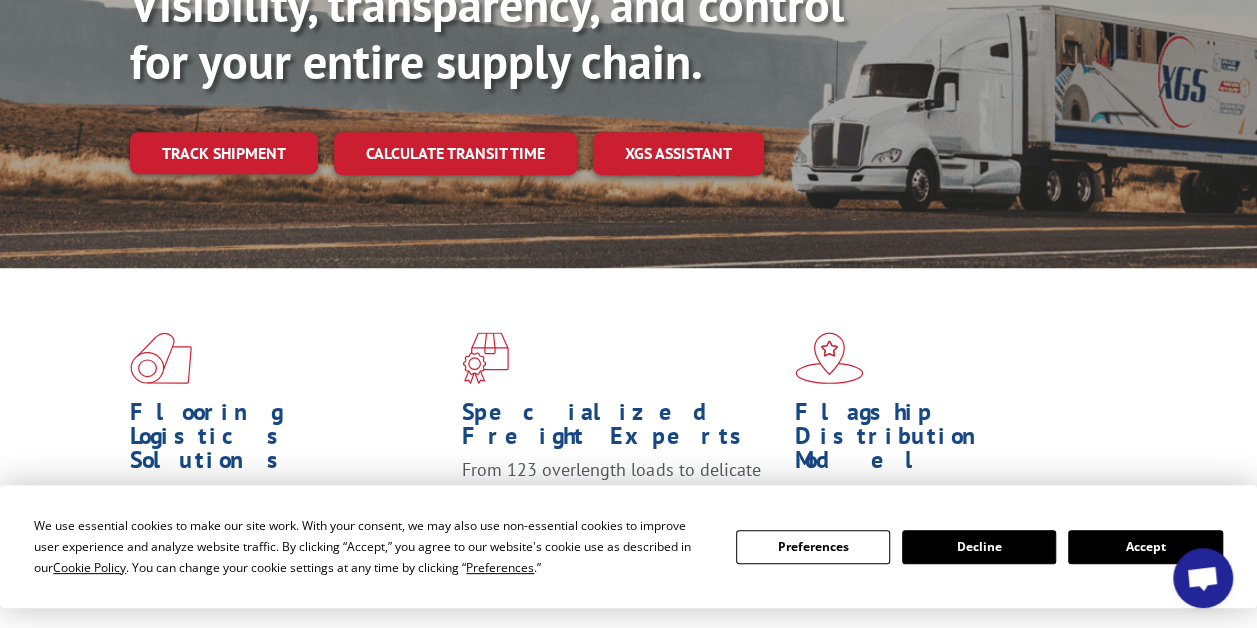 click on "Accept" at bounding box center (1145, 547) 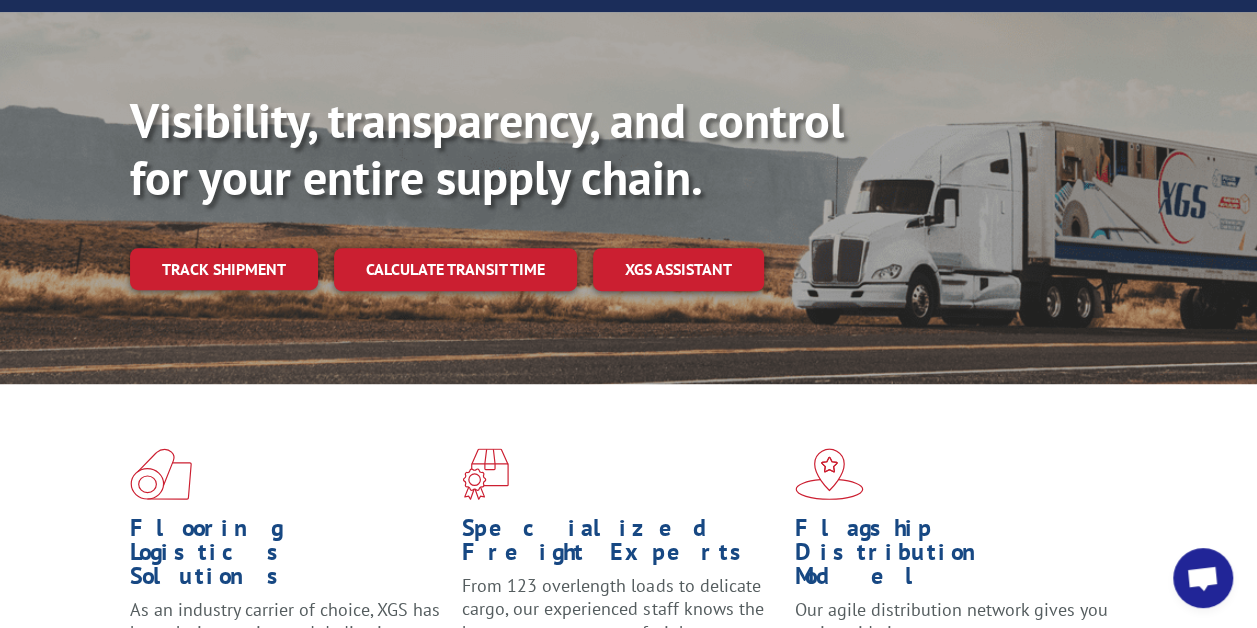 scroll, scrollTop: 0, scrollLeft: 0, axis: both 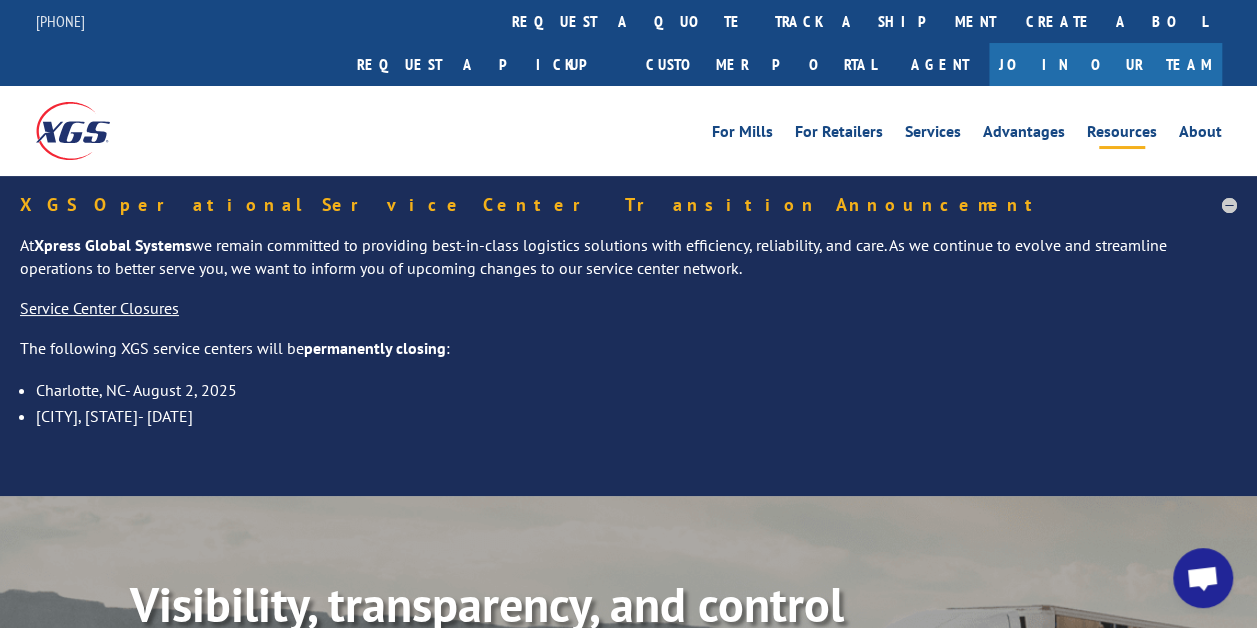 click on "Resources" at bounding box center (1122, 135) 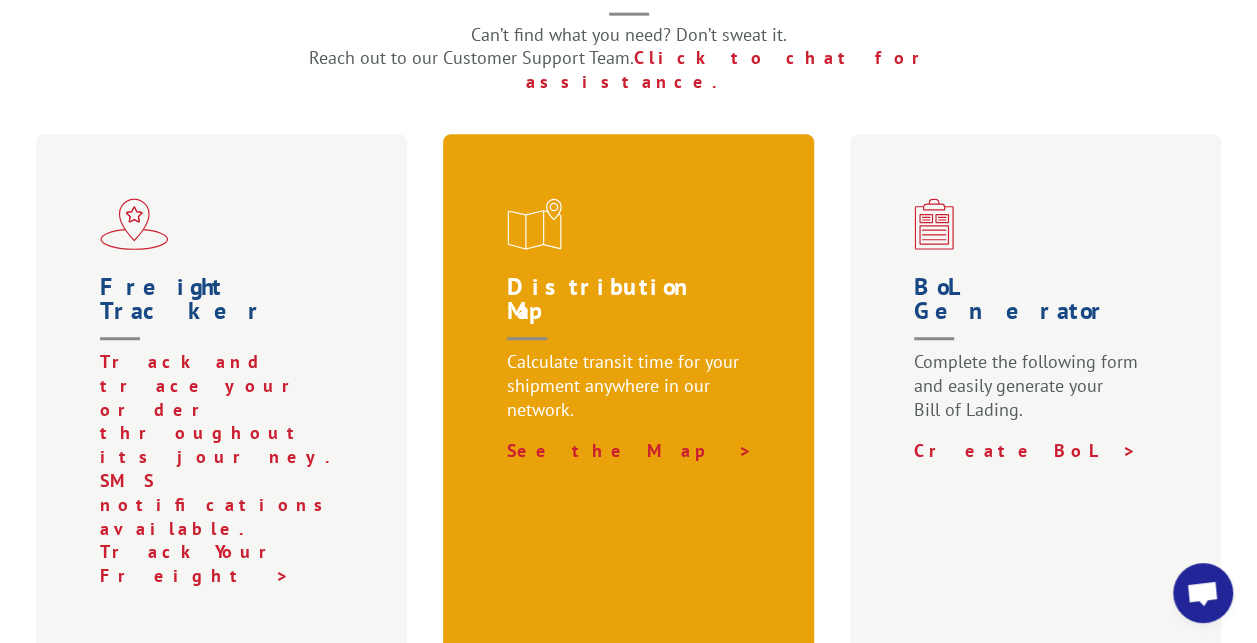 scroll, scrollTop: 600, scrollLeft: 0, axis: vertical 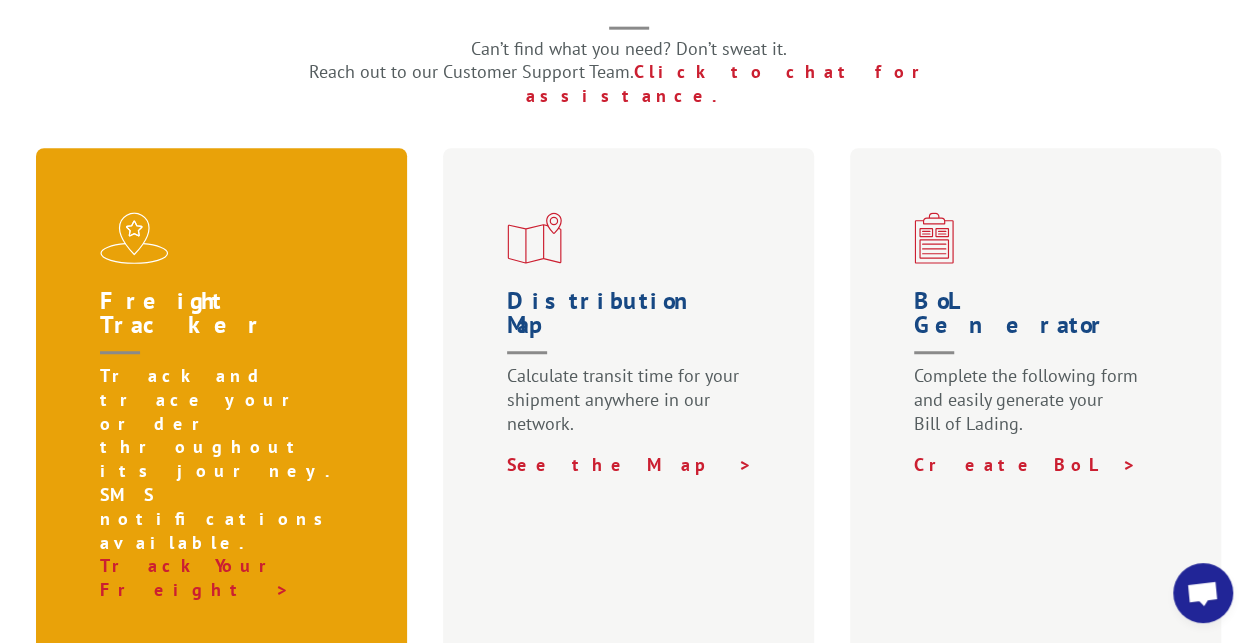 click on "Track and trace your order throughout its journey. SMS notifications available." at bounding box center [226, 459] 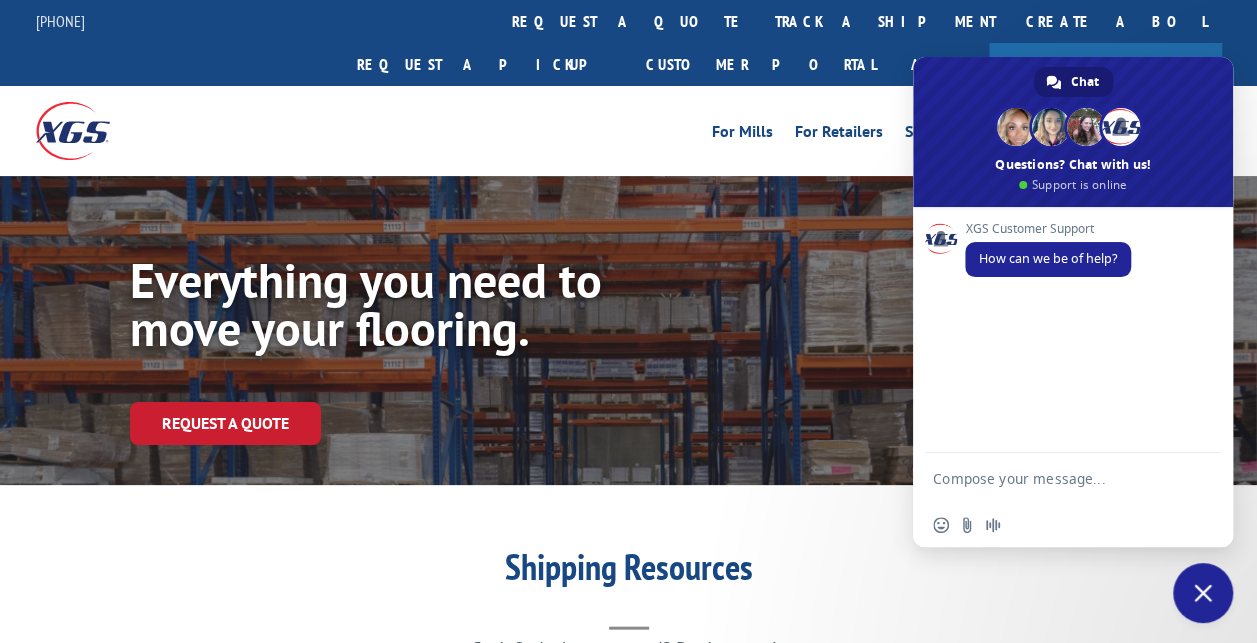 click at bounding box center [1053, 478] 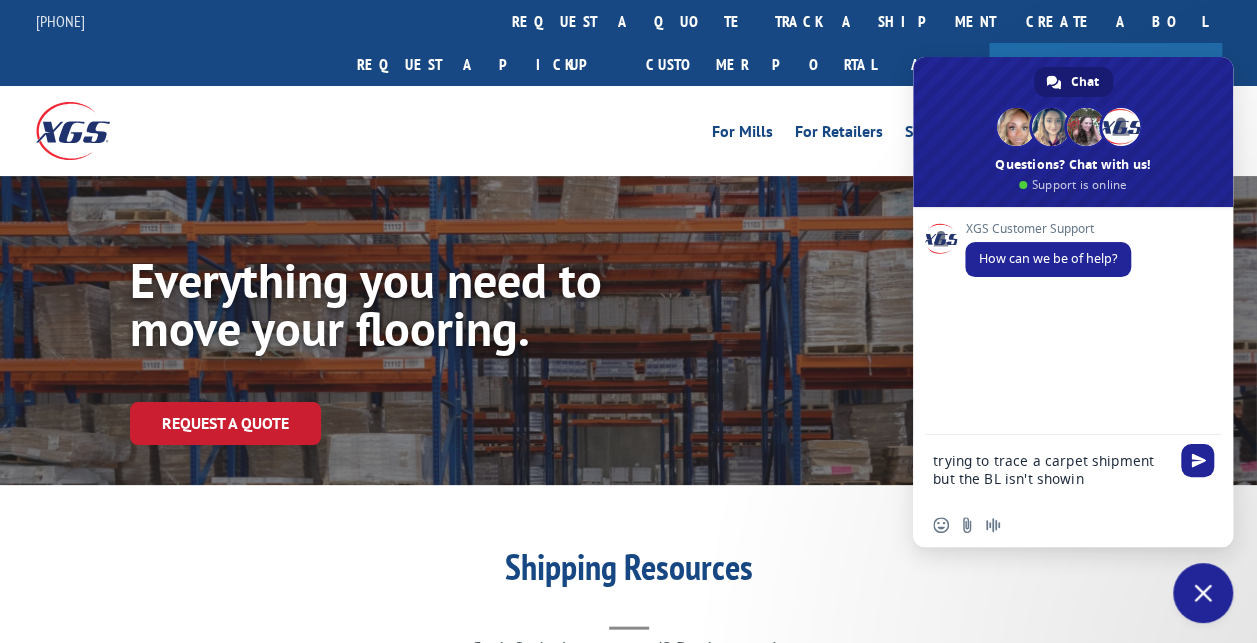 type on "trying to trace a carpet shipment but the BL isn't showing" 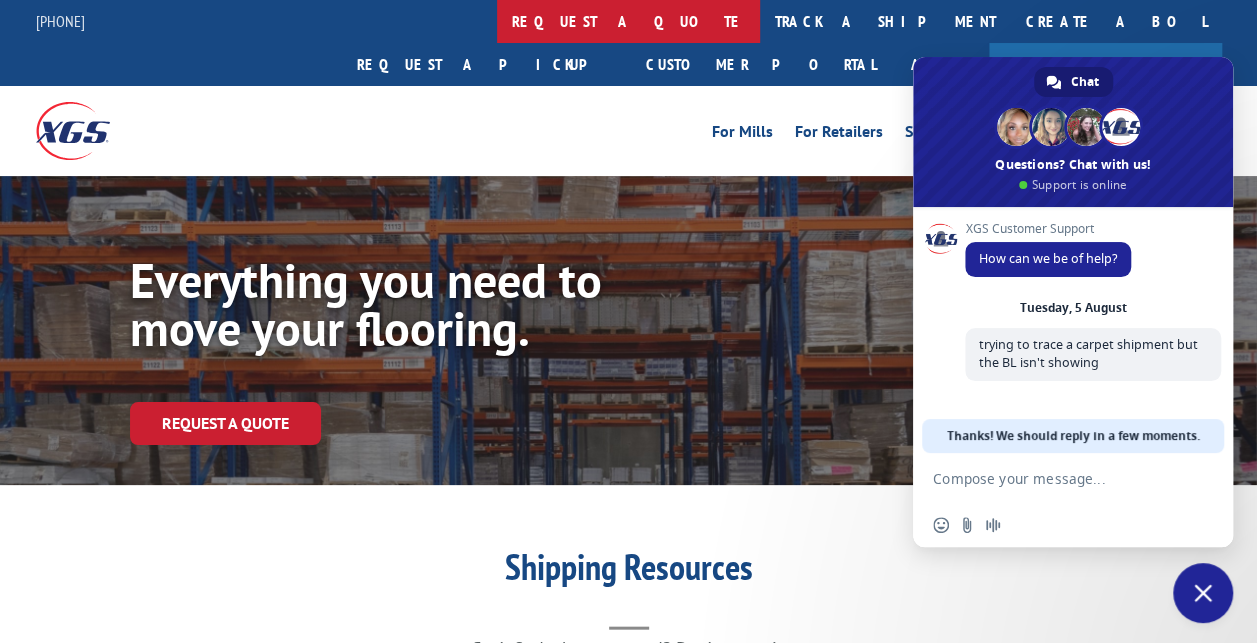 scroll, scrollTop: 0, scrollLeft: 0, axis: both 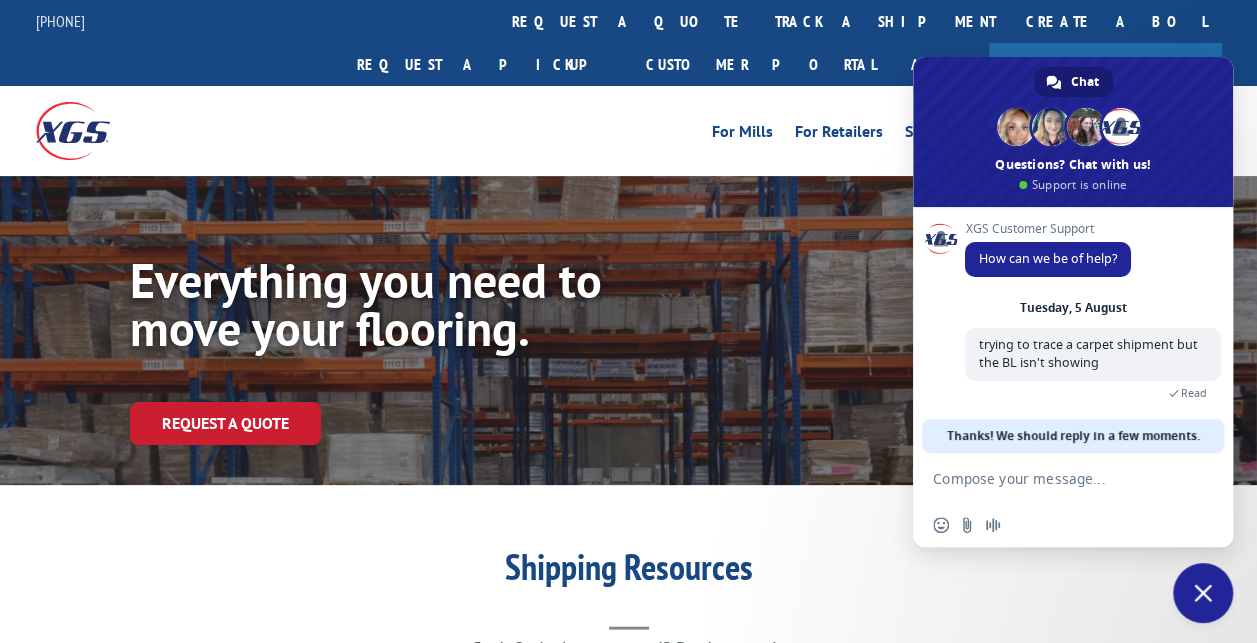 paste on "[NUMBER]" 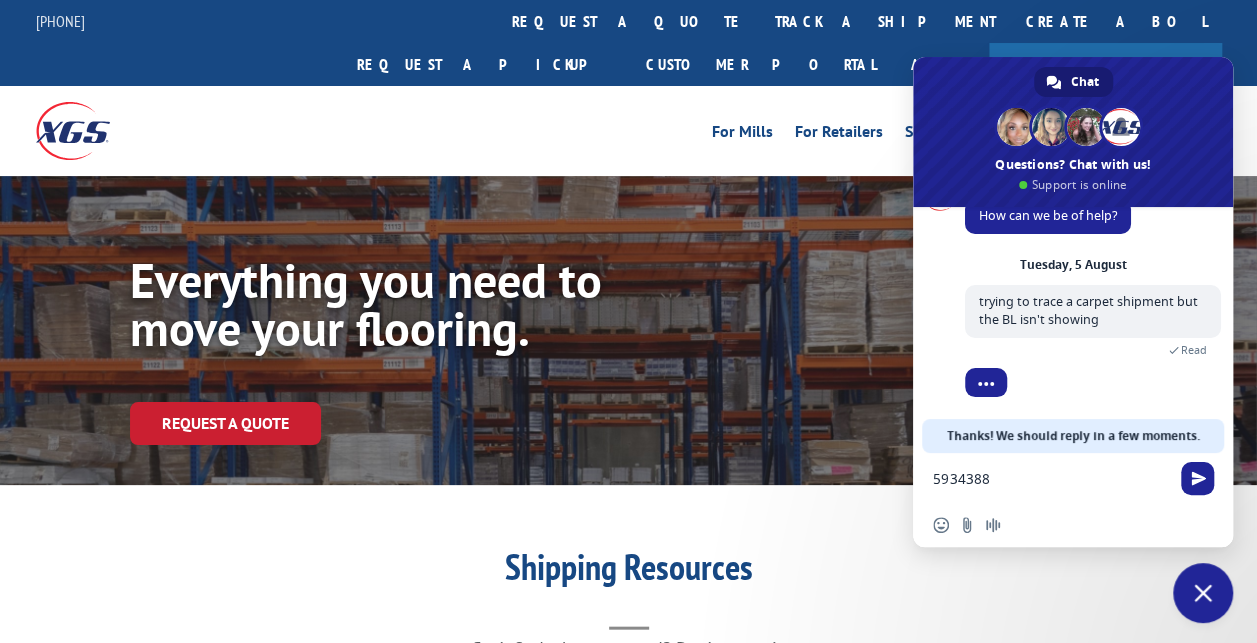 scroll, scrollTop: 134, scrollLeft: 0, axis: vertical 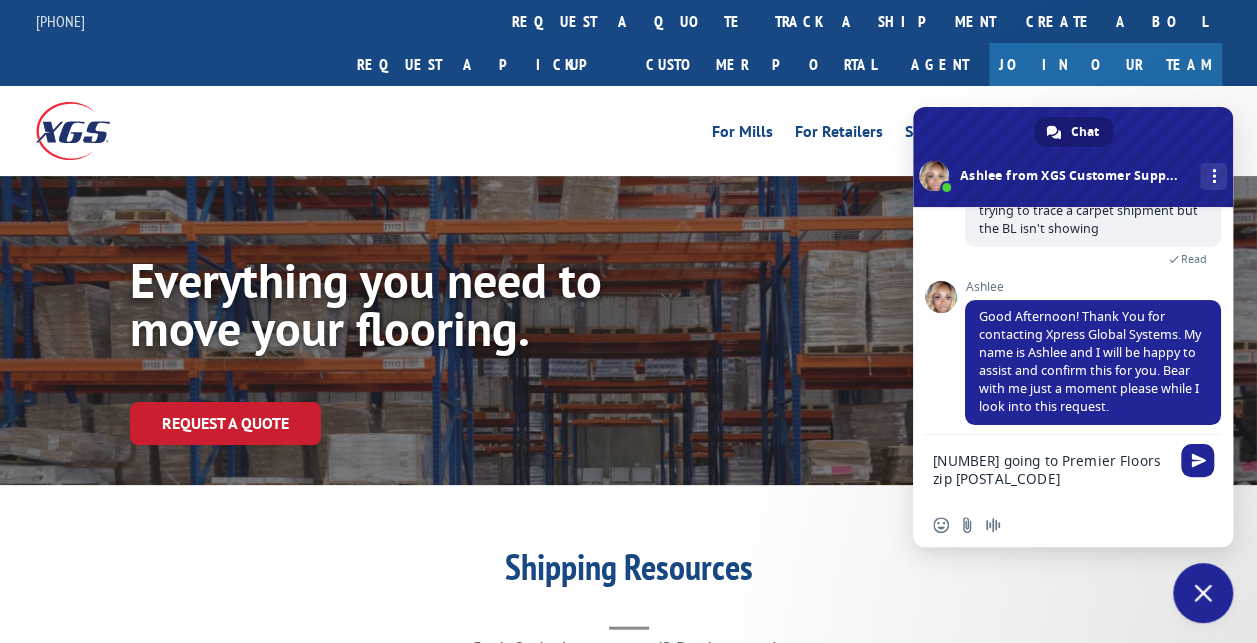 type on "5934388 going to Premier Floors zip 20166" 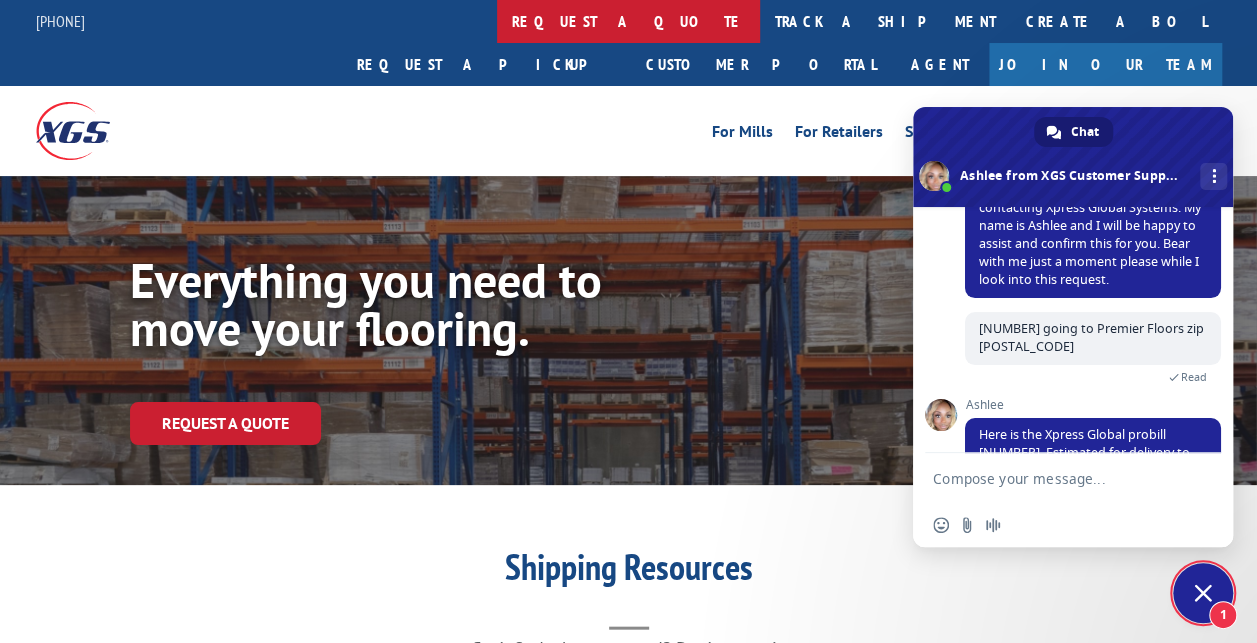 scroll, scrollTop: 308, scrollLeft: 0, axis: vertical 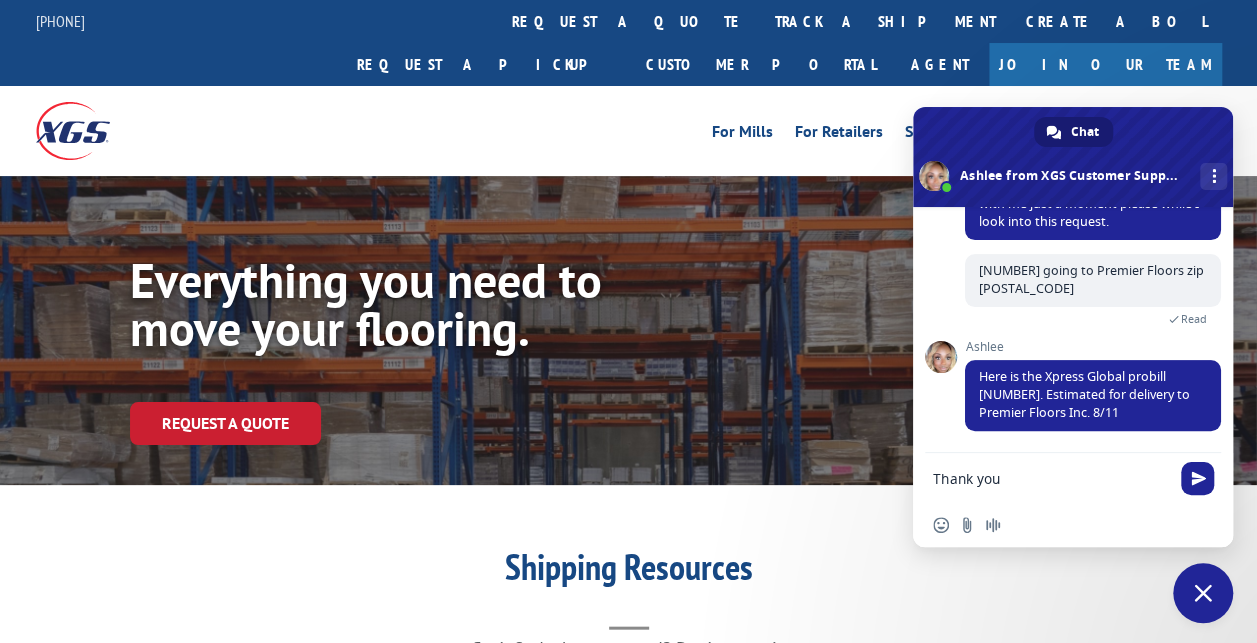 type on "Thank you." 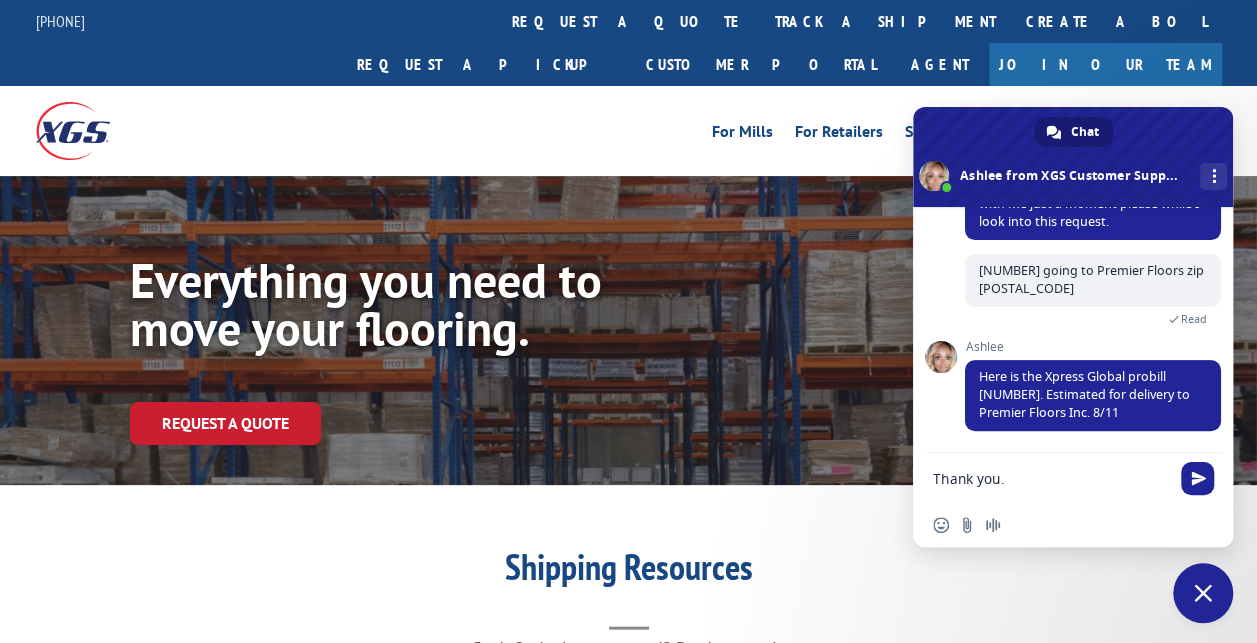 type 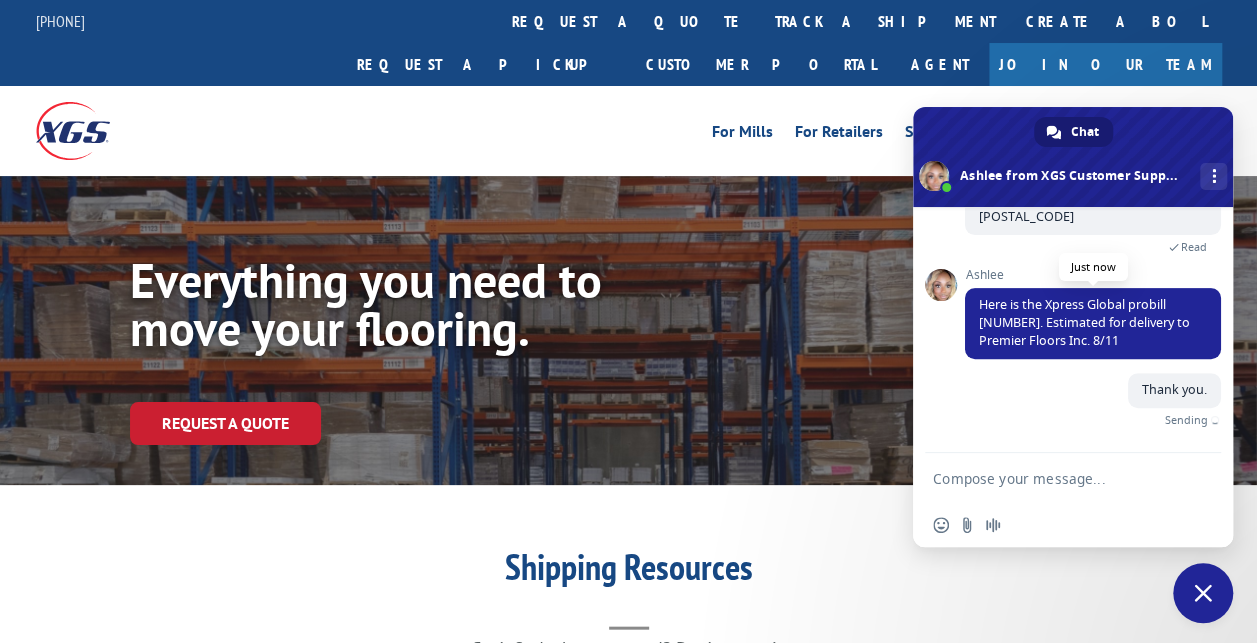 scroll, scrollTop: 358, scrollLeft: 0, axis: vertical 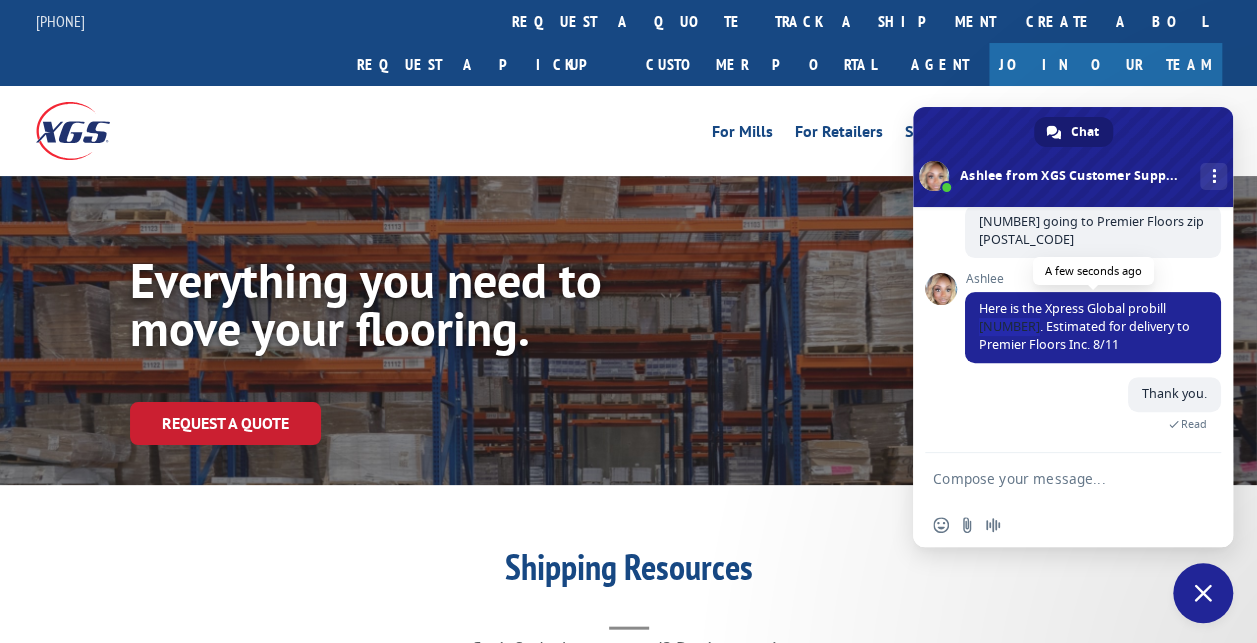 drag, startPoint x: 1034, startPoint y: 324, endPoint x: 970, endPoint y: 321, distance: 64.070274 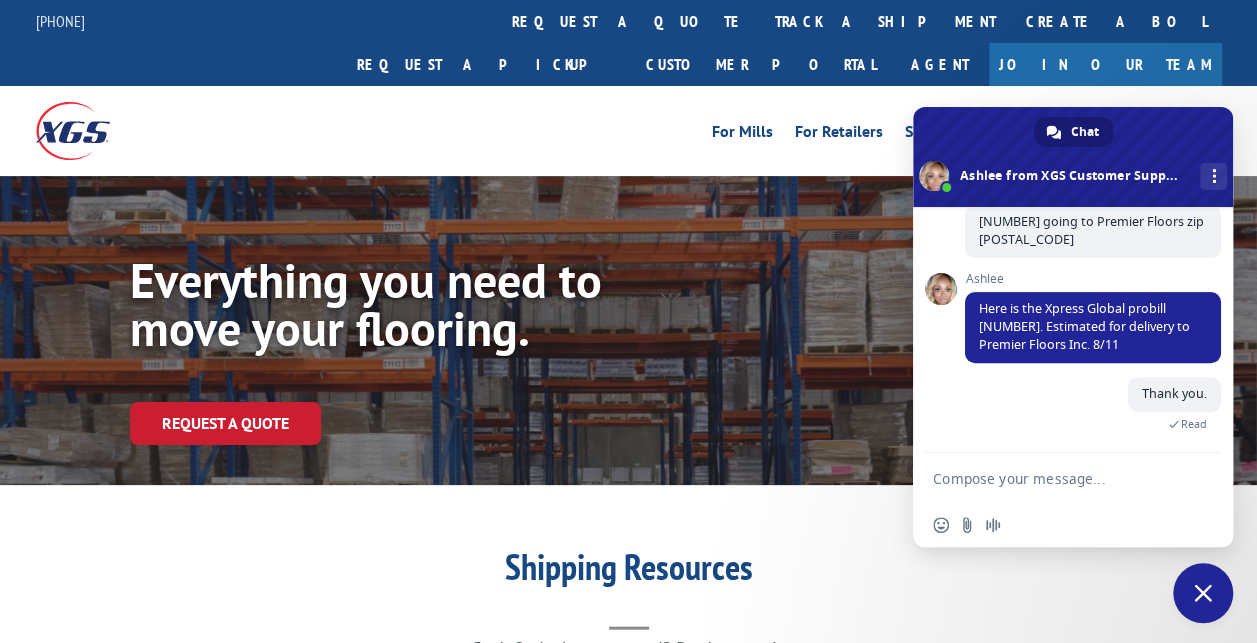 click on "For Mills
For Retailers
Services
Advantages
Resources
About
For Mills
For Retailers
Services
Advantages
Resources
About" at bounding box center (777, 131) 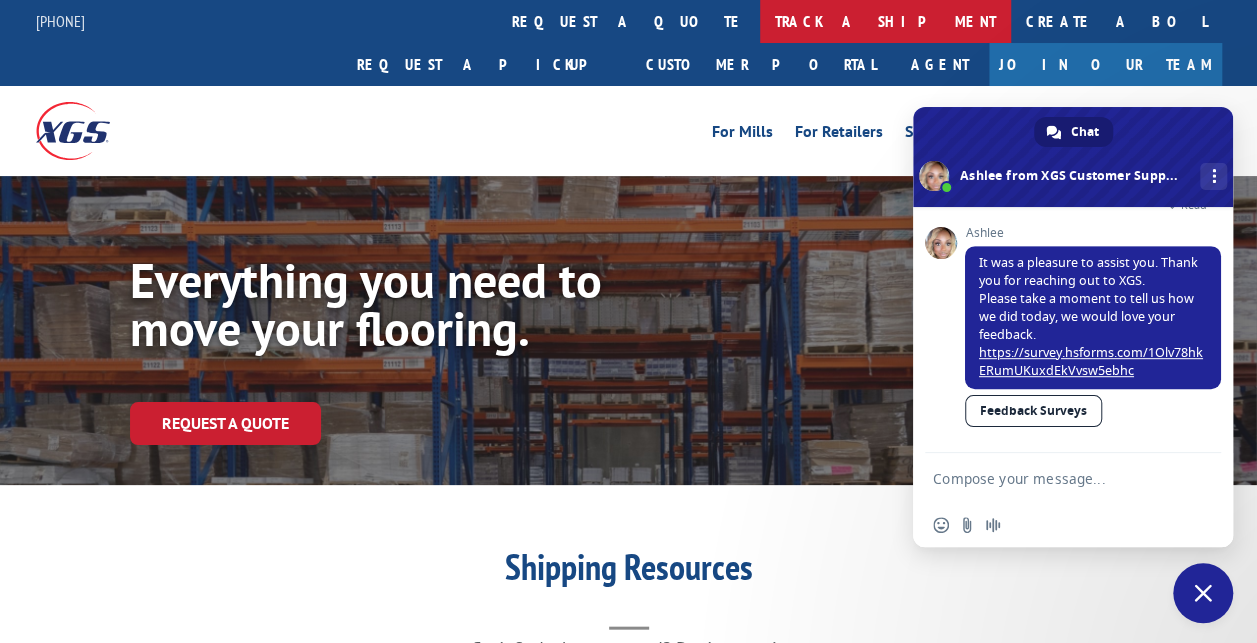 click on "track a shipment" at bounding box center [885, 21] 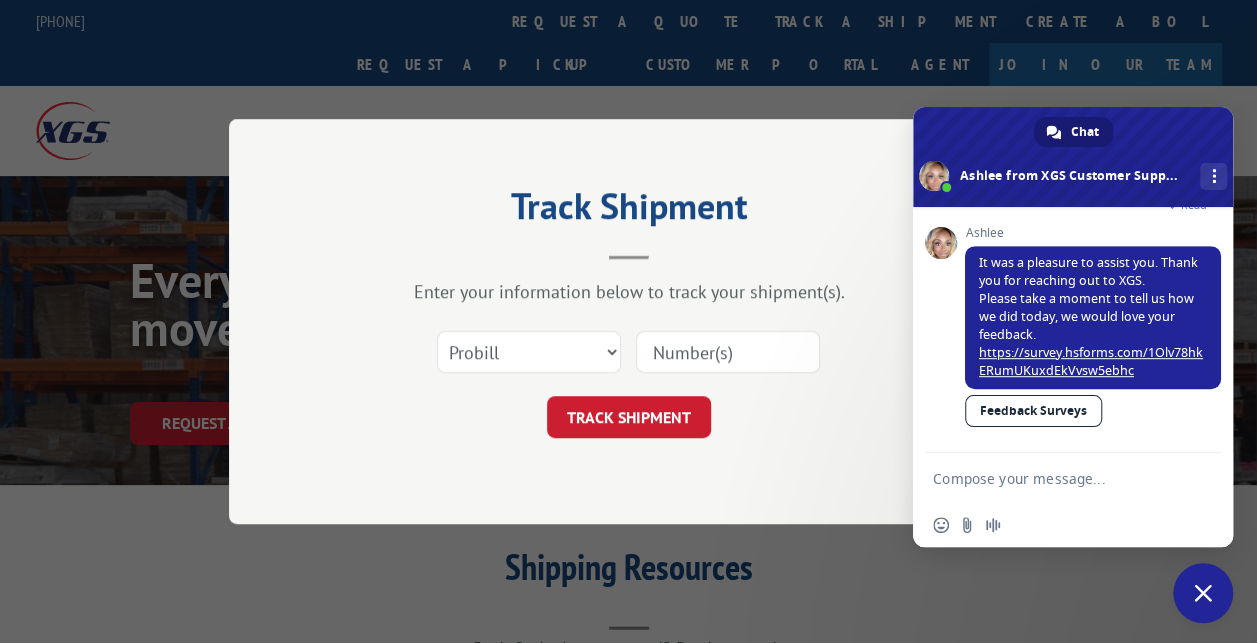 click at bounding box center (728, 352) 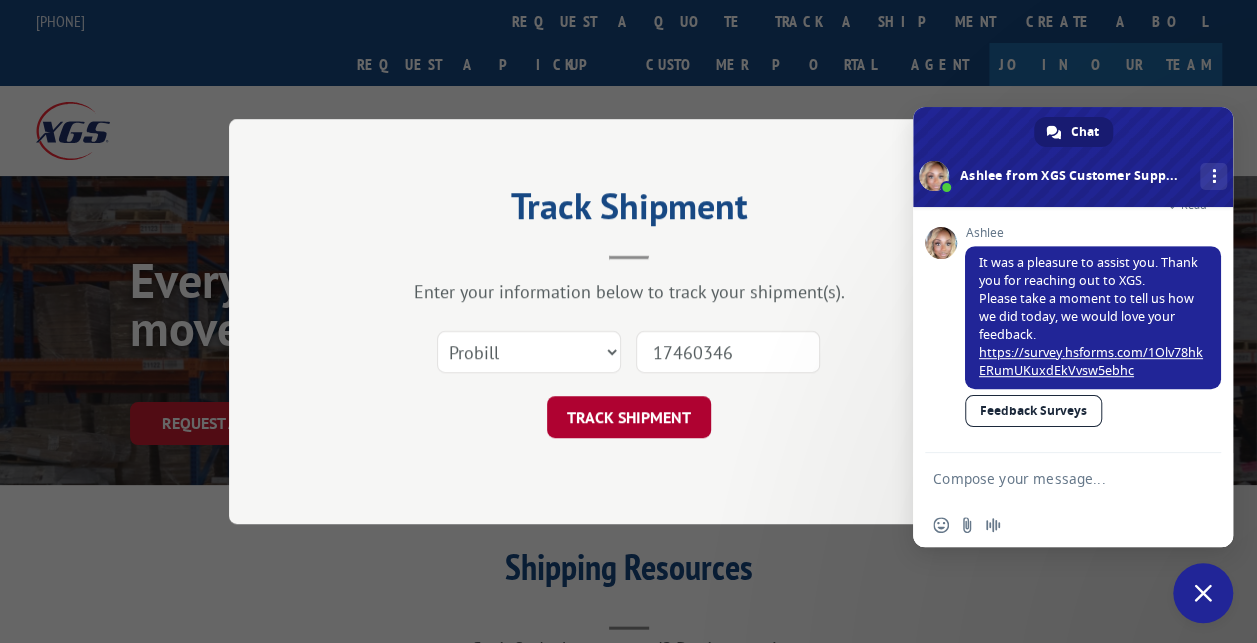 type on "17460346" 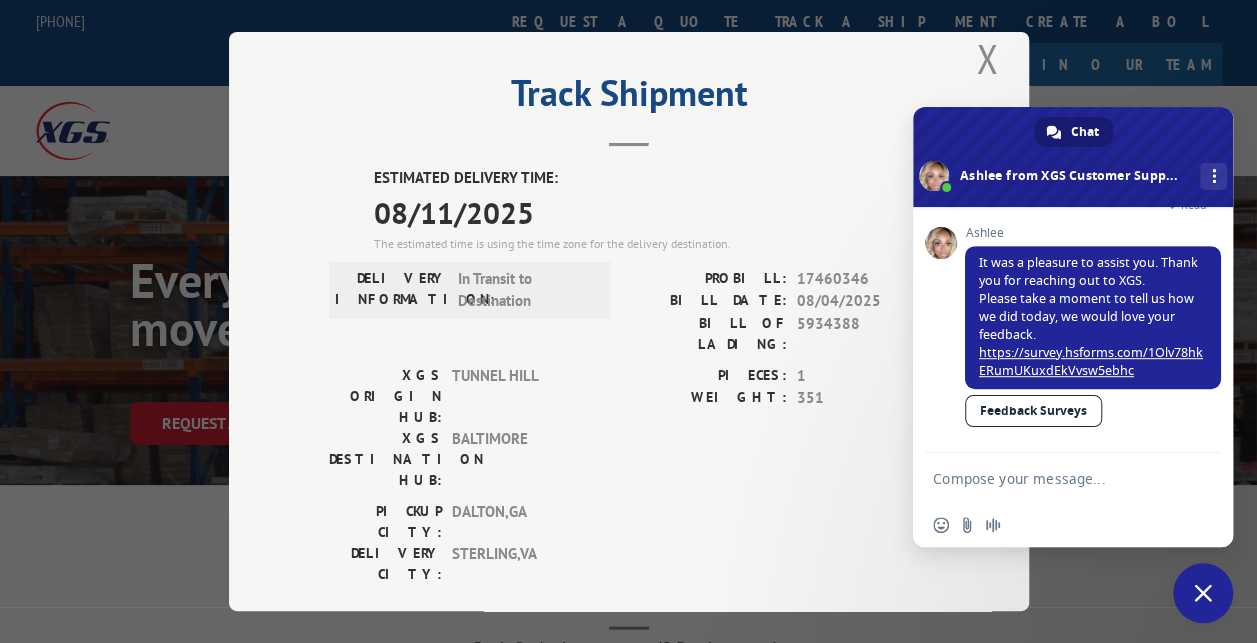 scroll, scrollTop: 20, scrollLeft: 0, axis: vertical 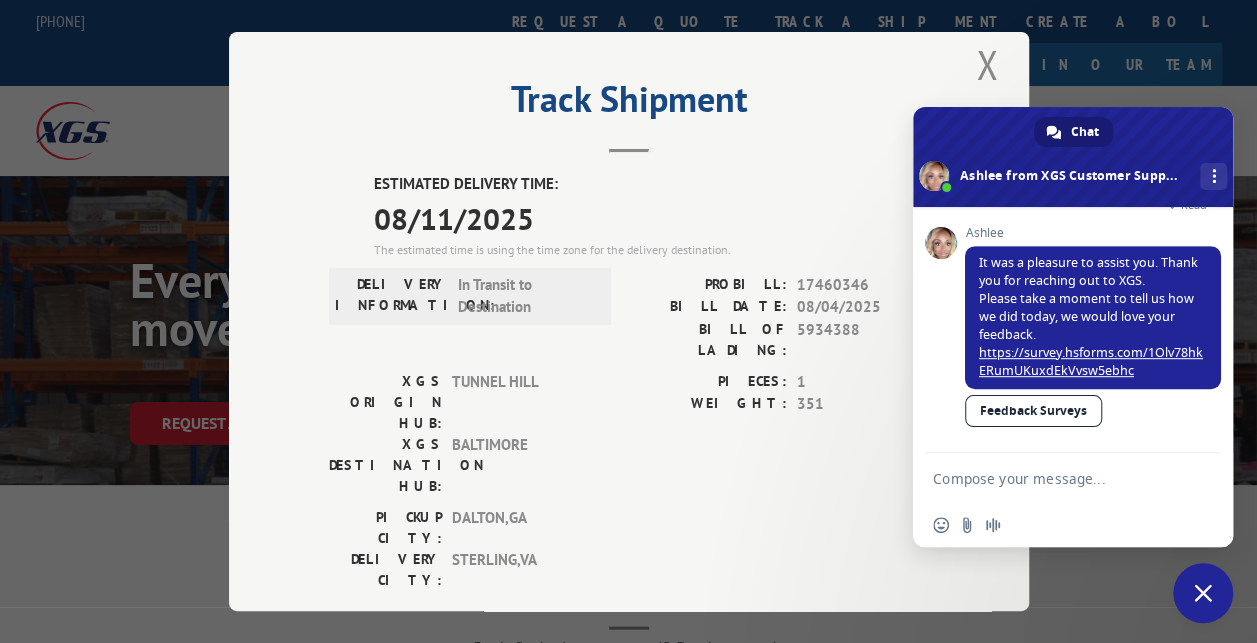 click at bounding box center [1073, 157] 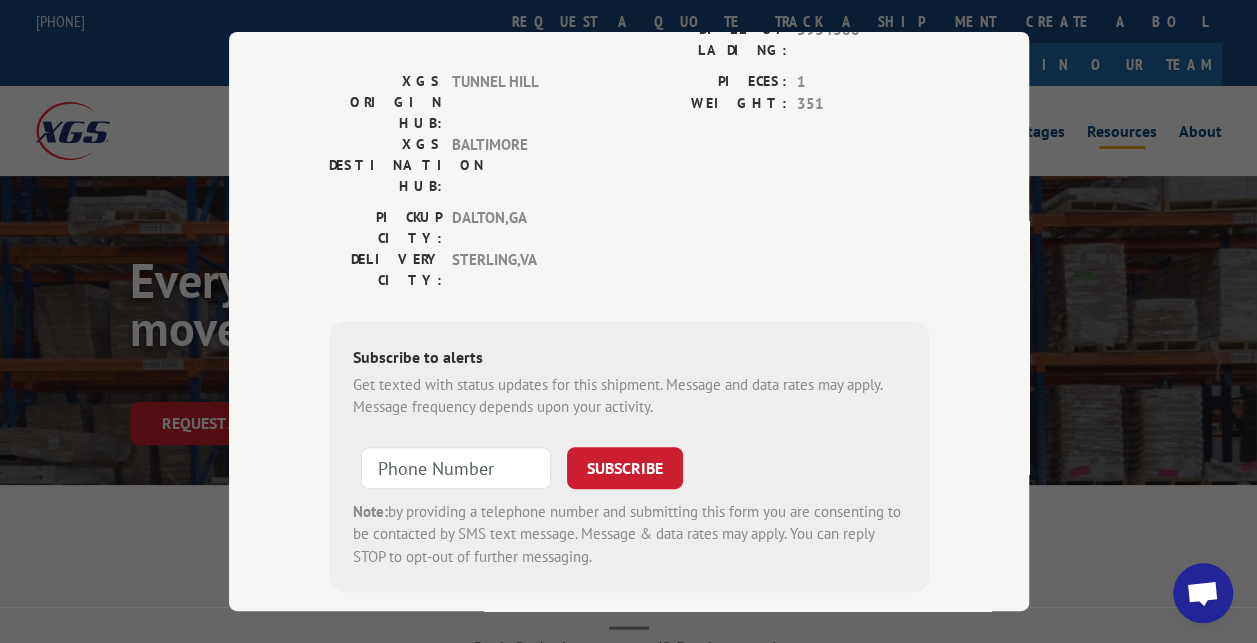 scroll, scrollTop: 220, scrollLeft: 0, axis: vertical 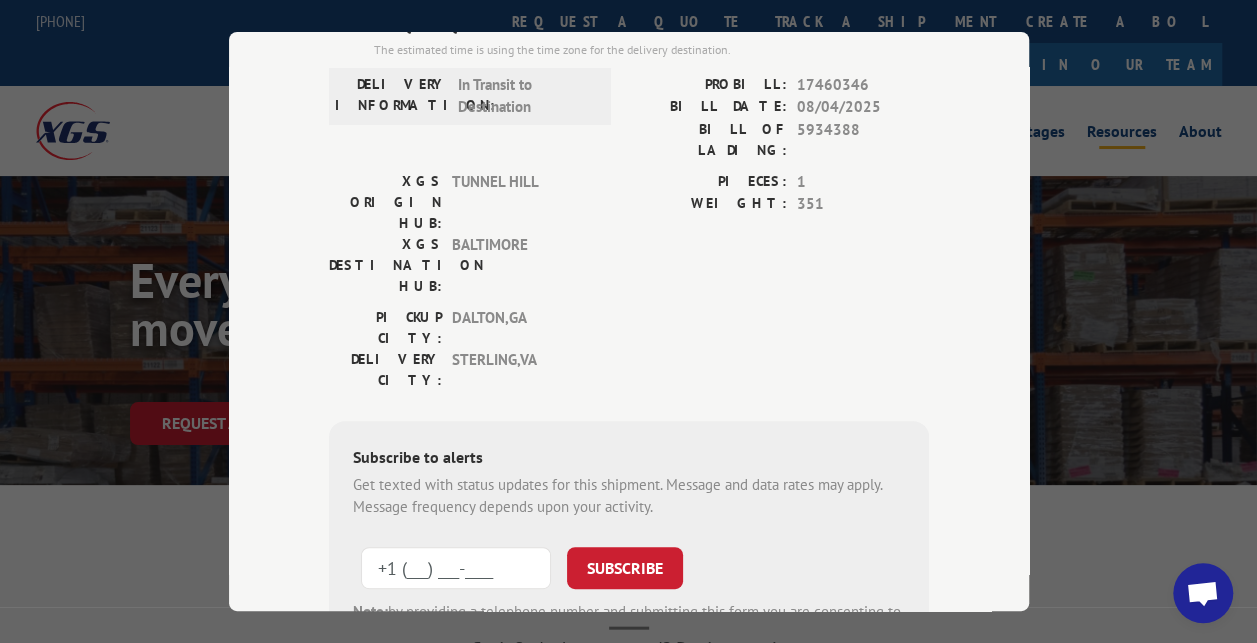 click on "+1 (___) ___-____" at bounding box center (456, 568) 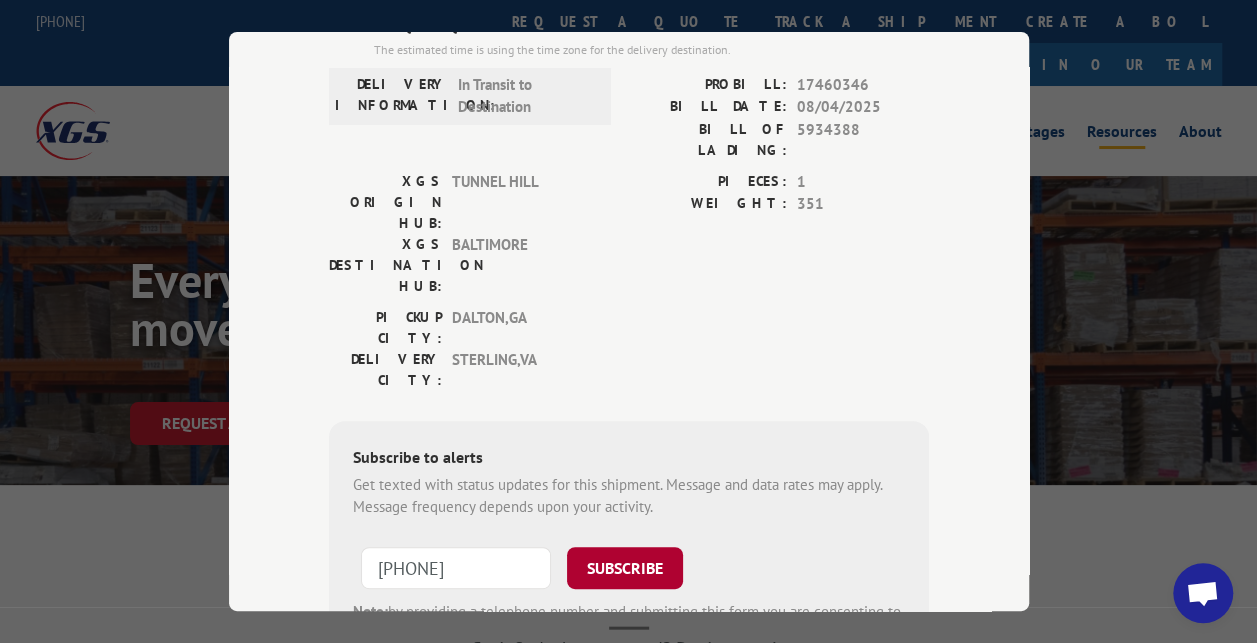 type on "+1 (703) 869-1616" 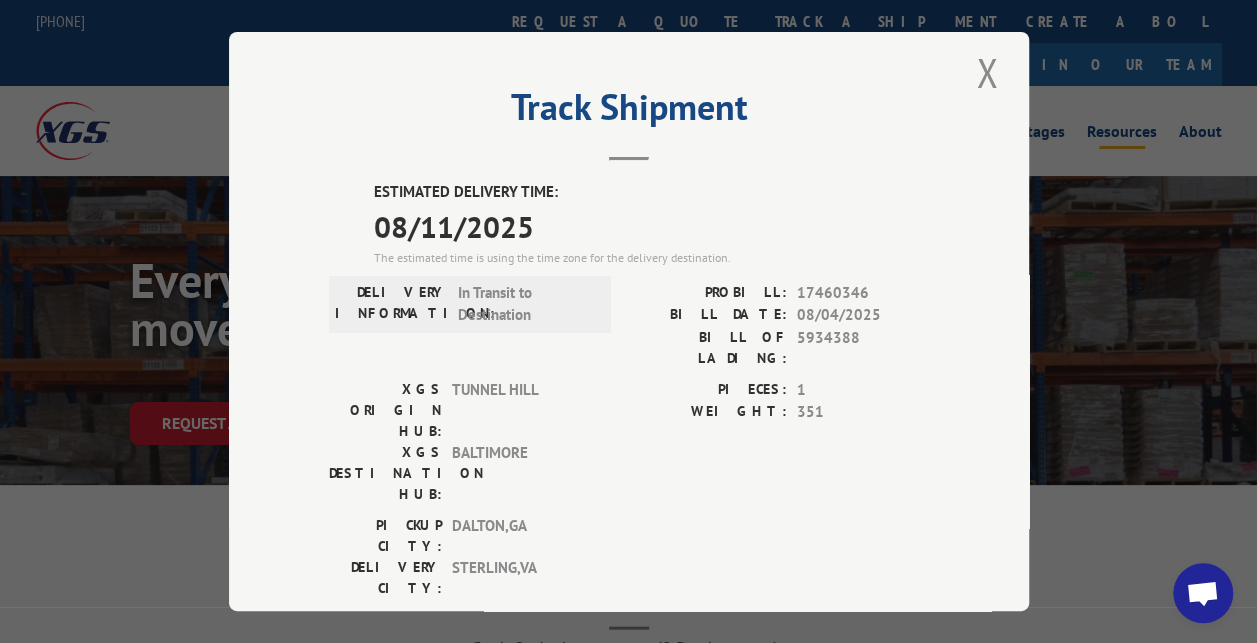 scroll, scrollTop: 0, scrollLeft: 0, axis: both 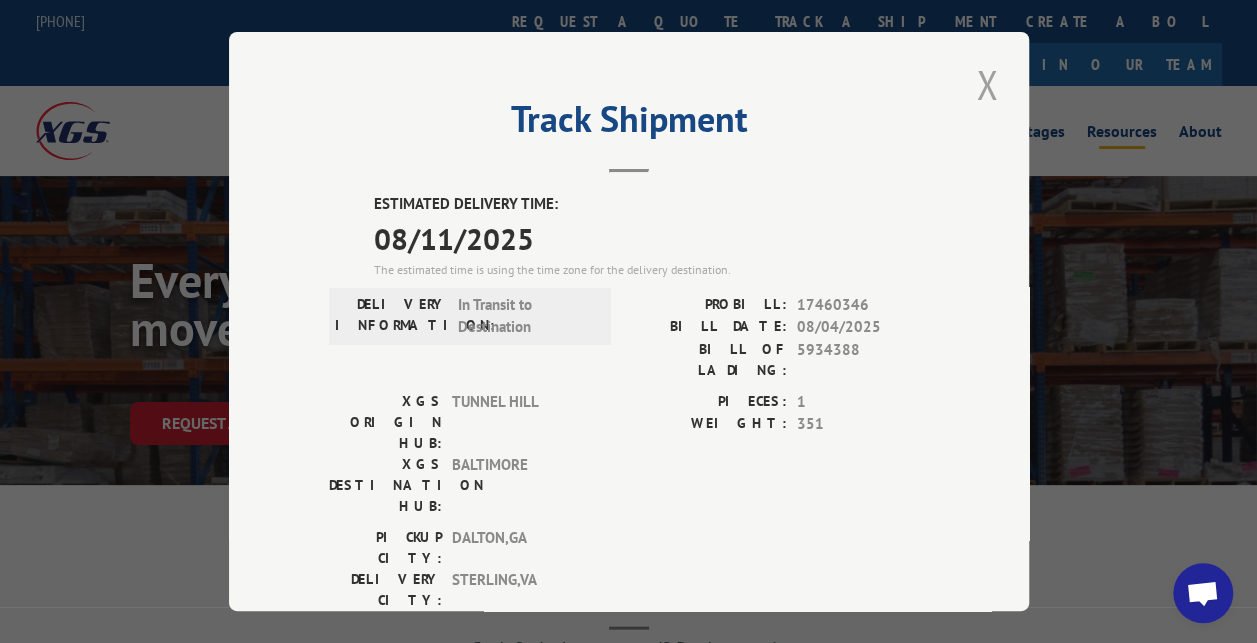 click at bounding box center (987, 84) 